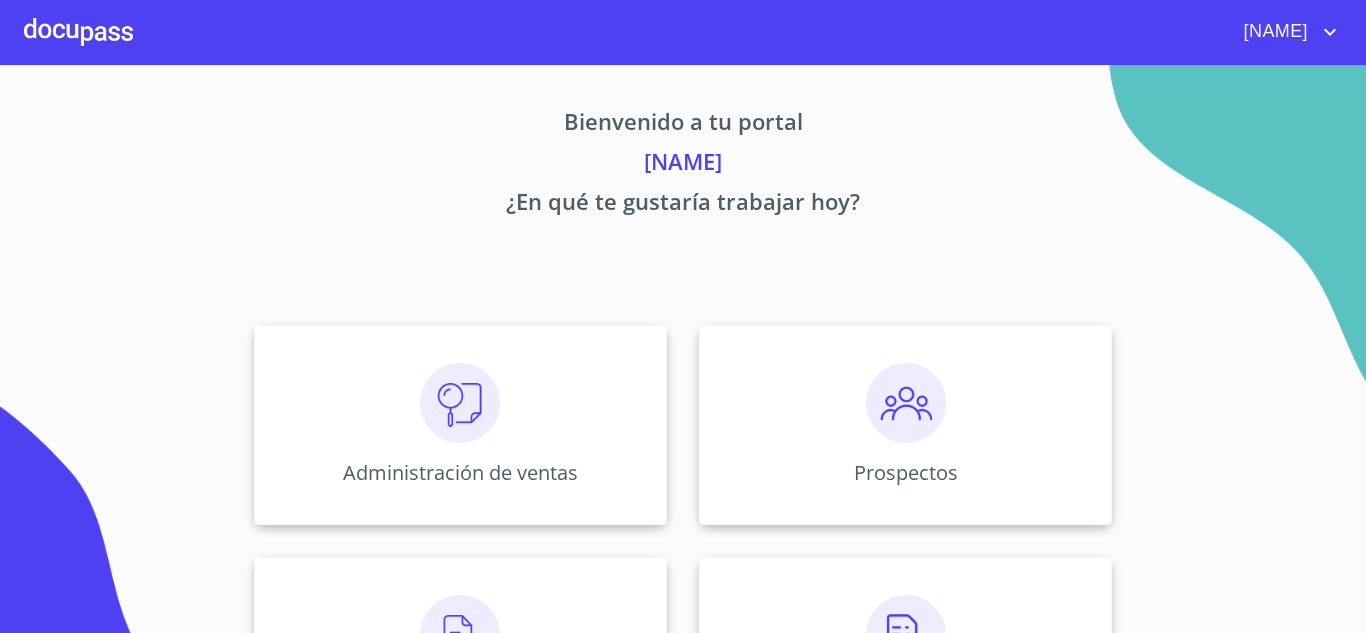 scroll, scrollTop: 0, scrollLeft: 0, axis: both 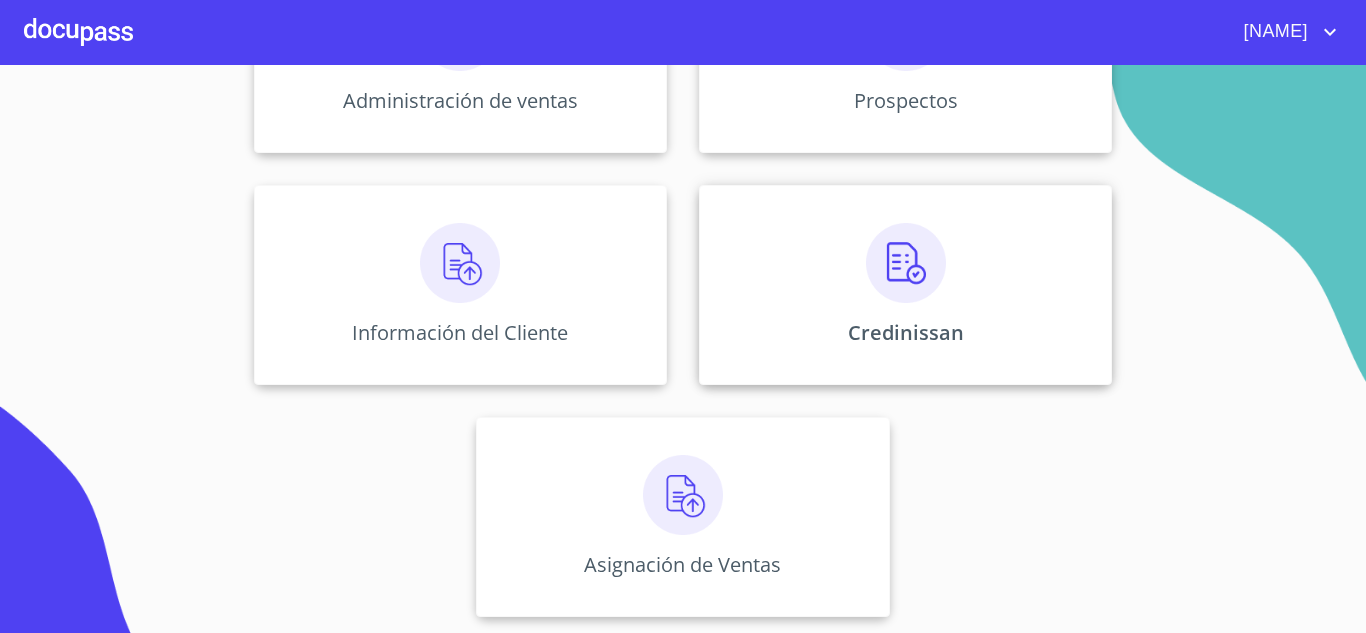 click on "Credinissan" at bounding box center (905, 285) 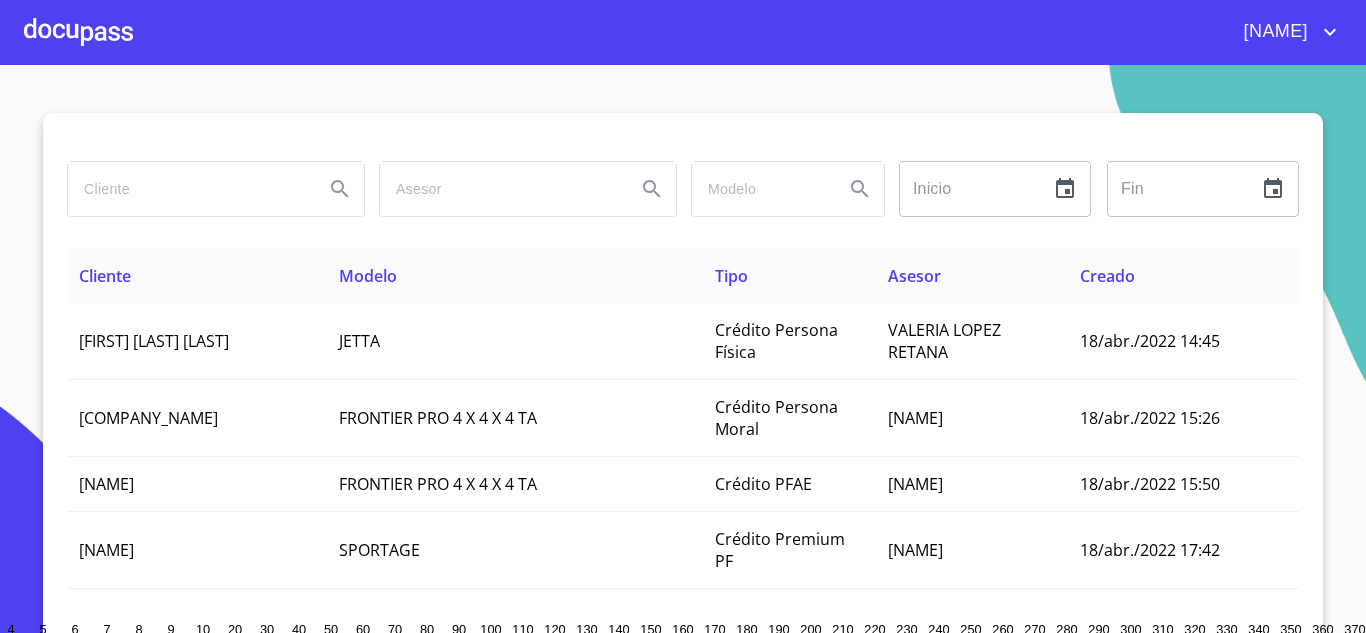 click at bounding box center [188, 189] 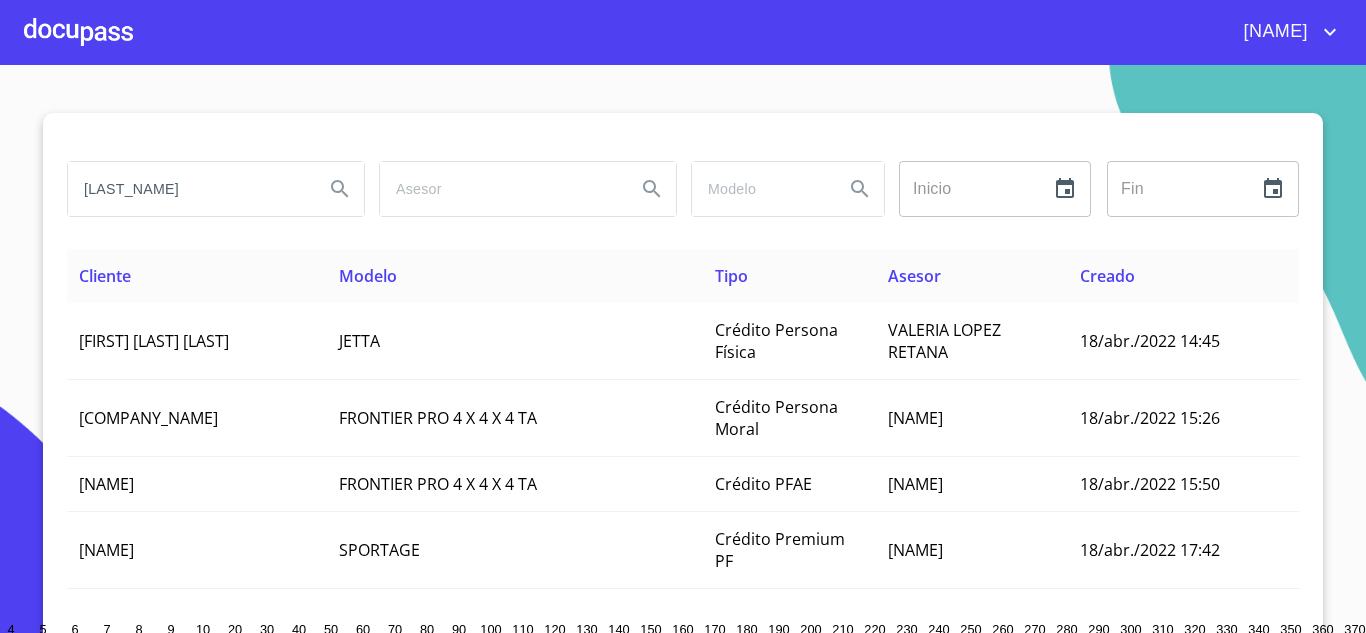 type on "[LAST_NAME]" 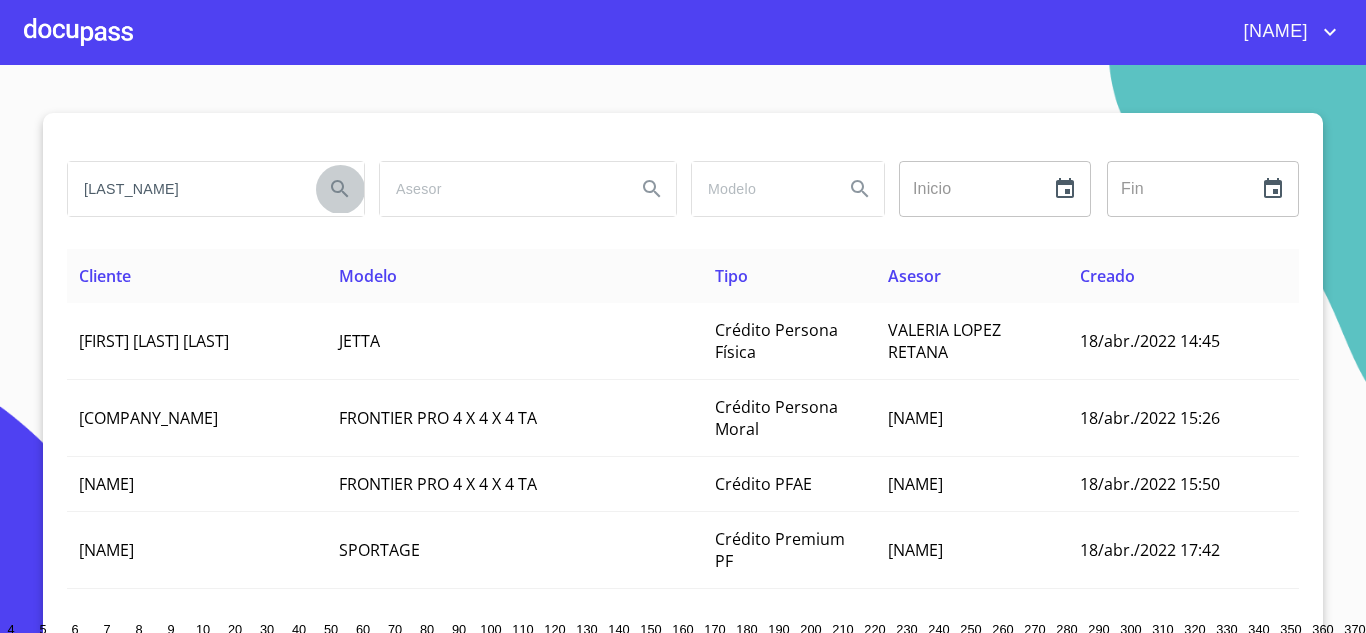 click 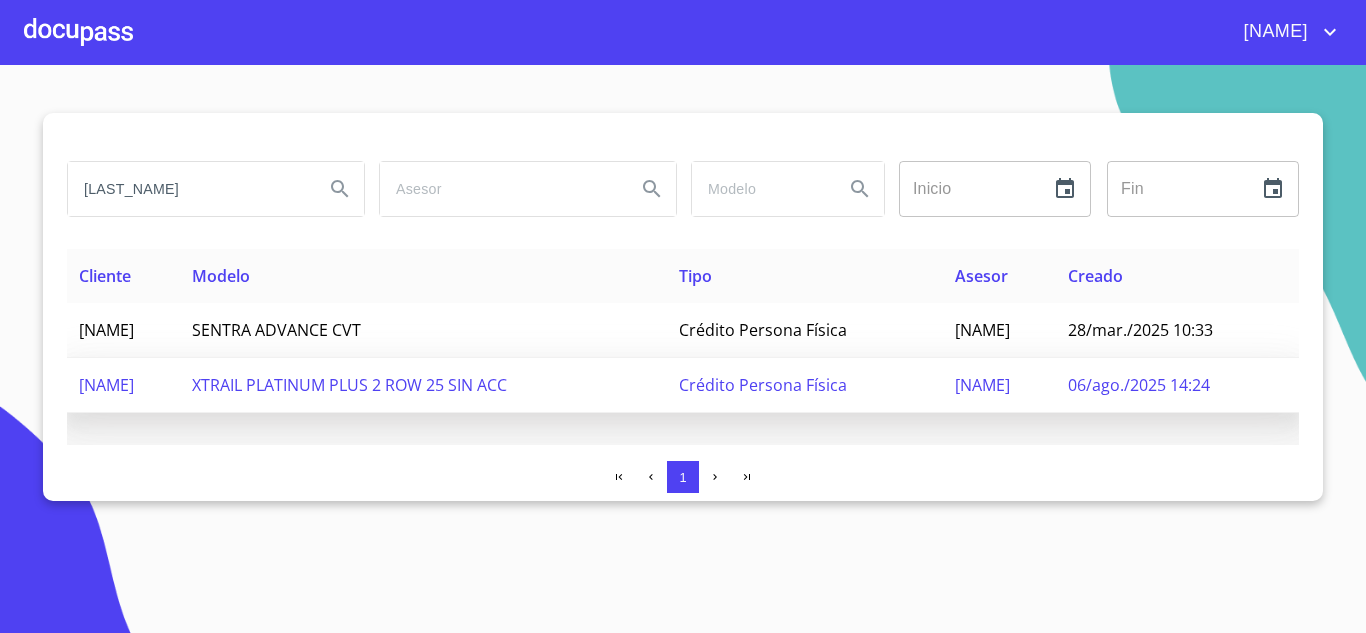 click on "[NAME]" at bounding box center (123, 385) 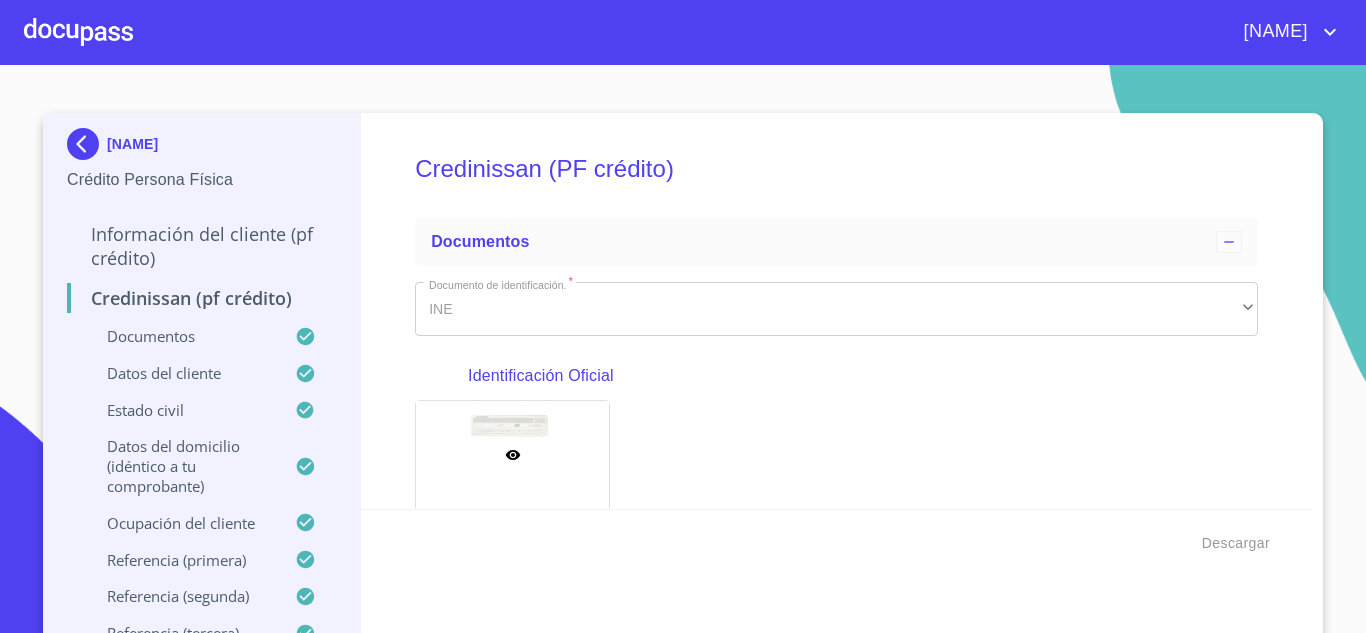 scroll, scrollTop: 0, scrollLeft: 0, axis: both 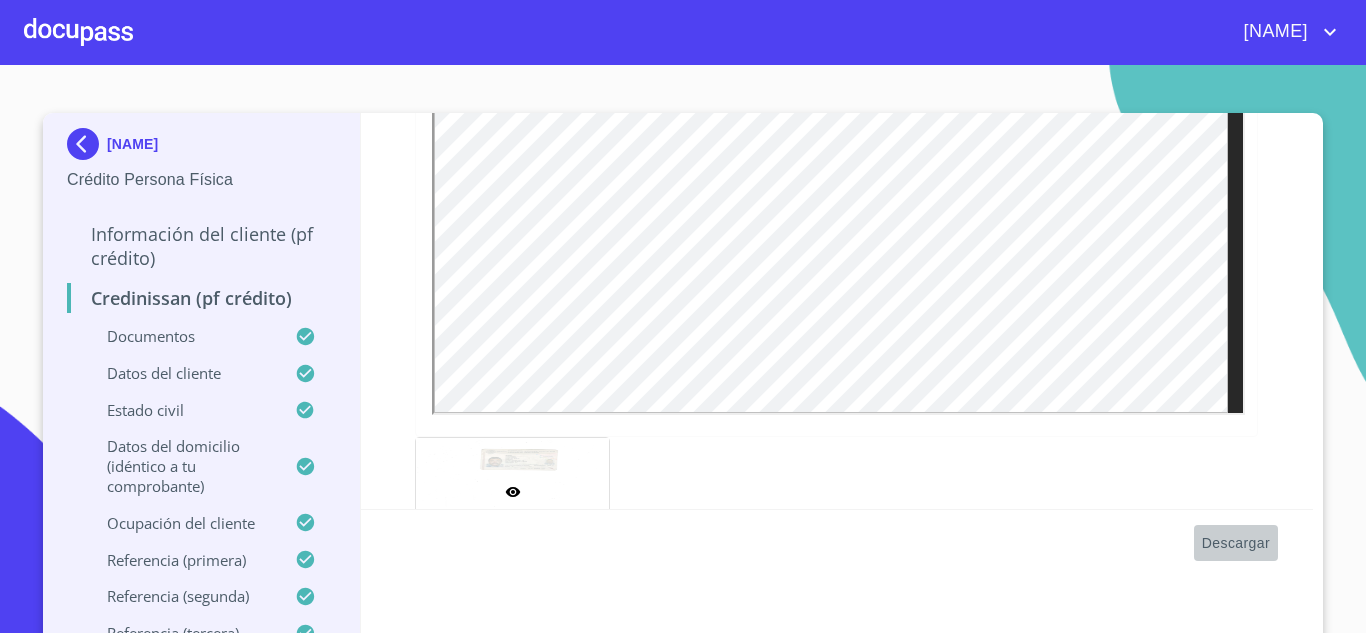 click on "Descargar" at bounding box center (1236, 543) 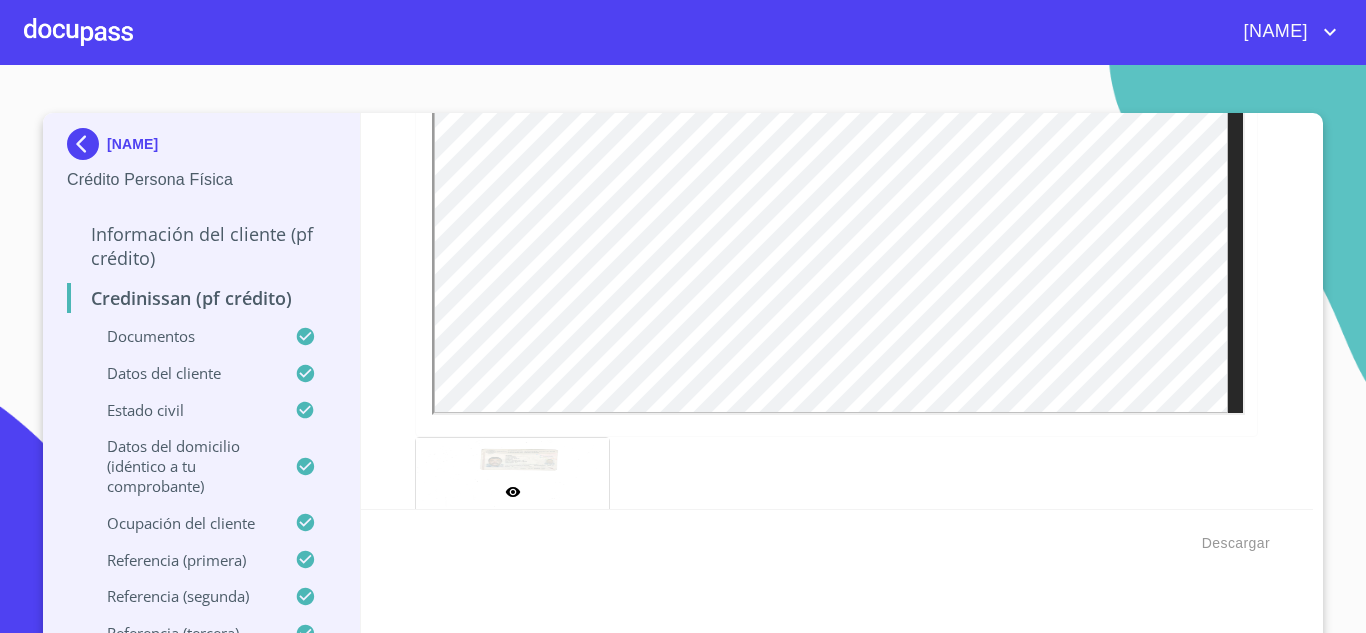 click on "[NAME]" at bounding box center [737, 32] 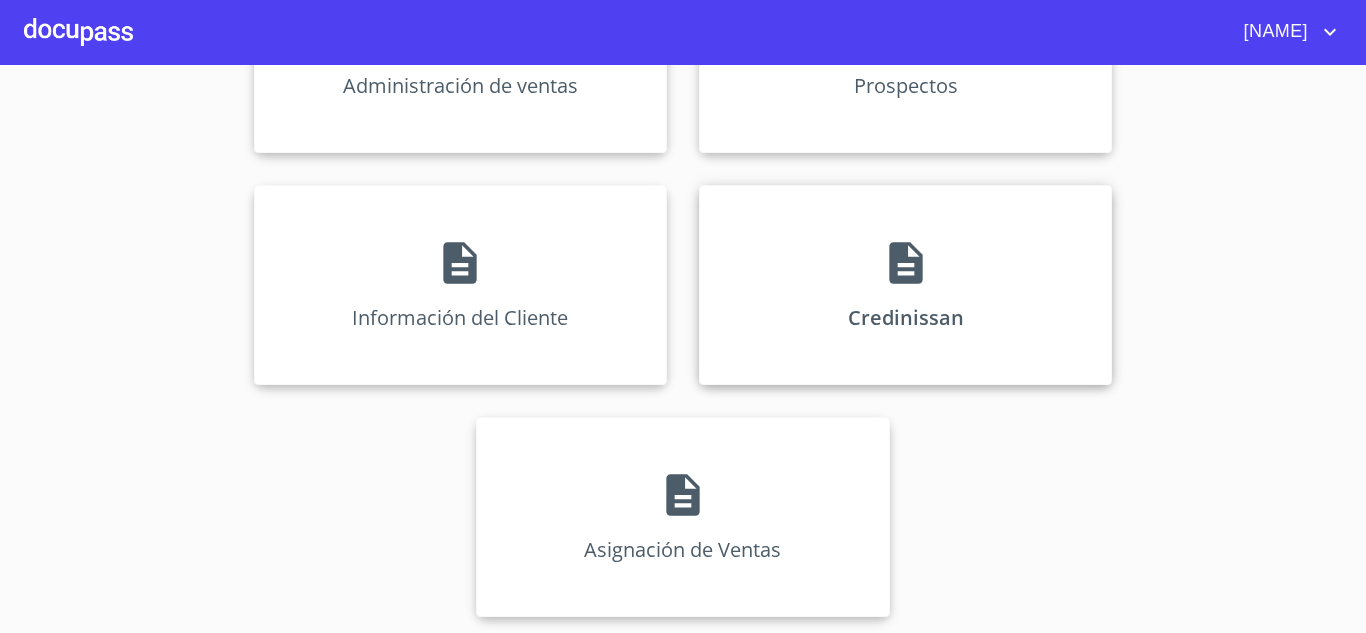 scroll, scrollTop: 372, scrollLeft: 0, axis: vertical 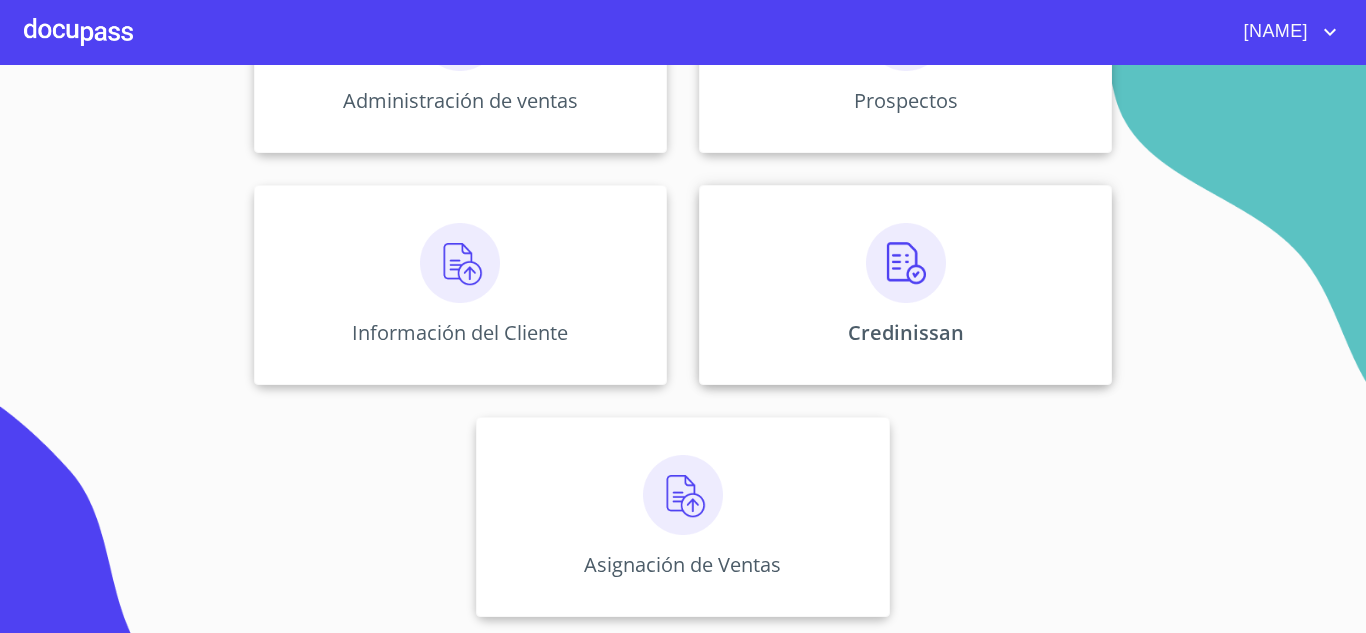 click at bounding box center [906, 263] 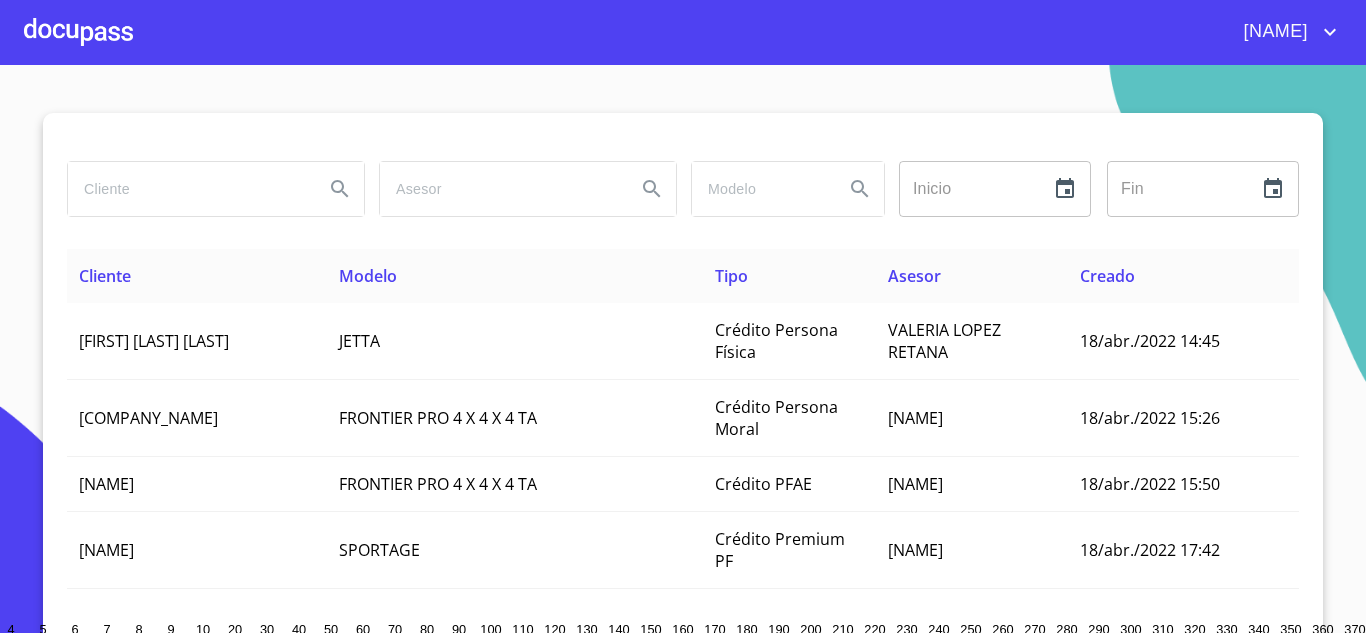 click at bounding box center [188, 189] 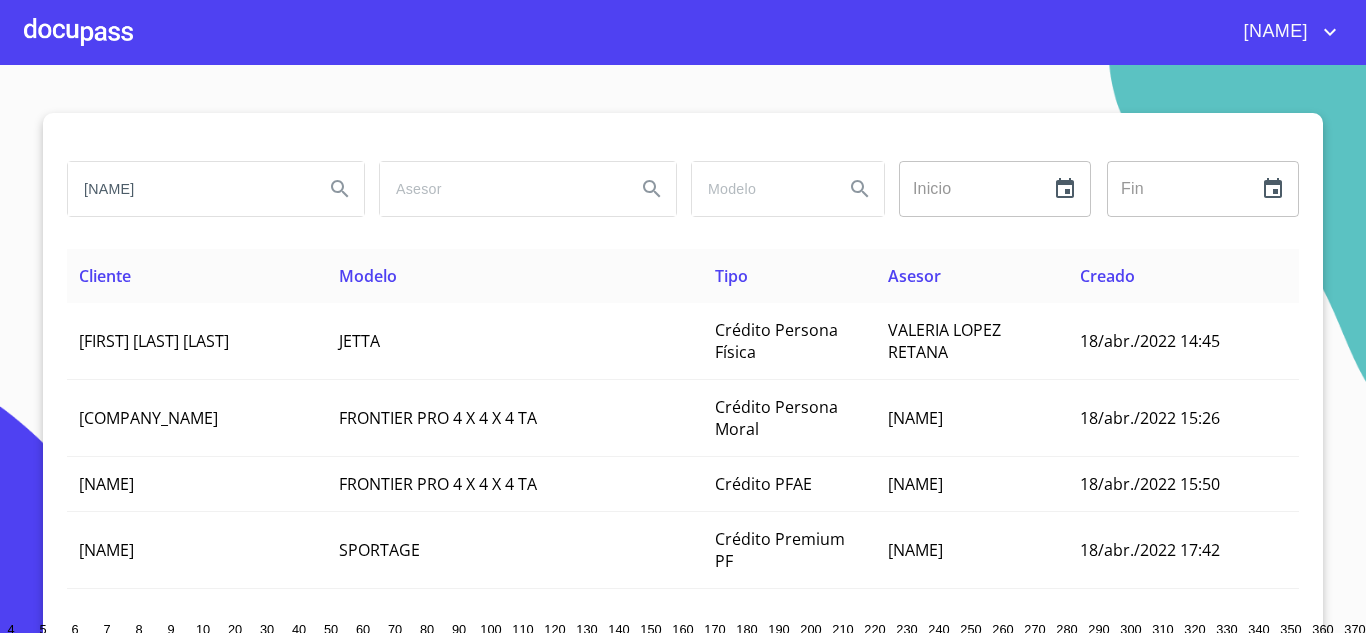 type on "[NAME]" 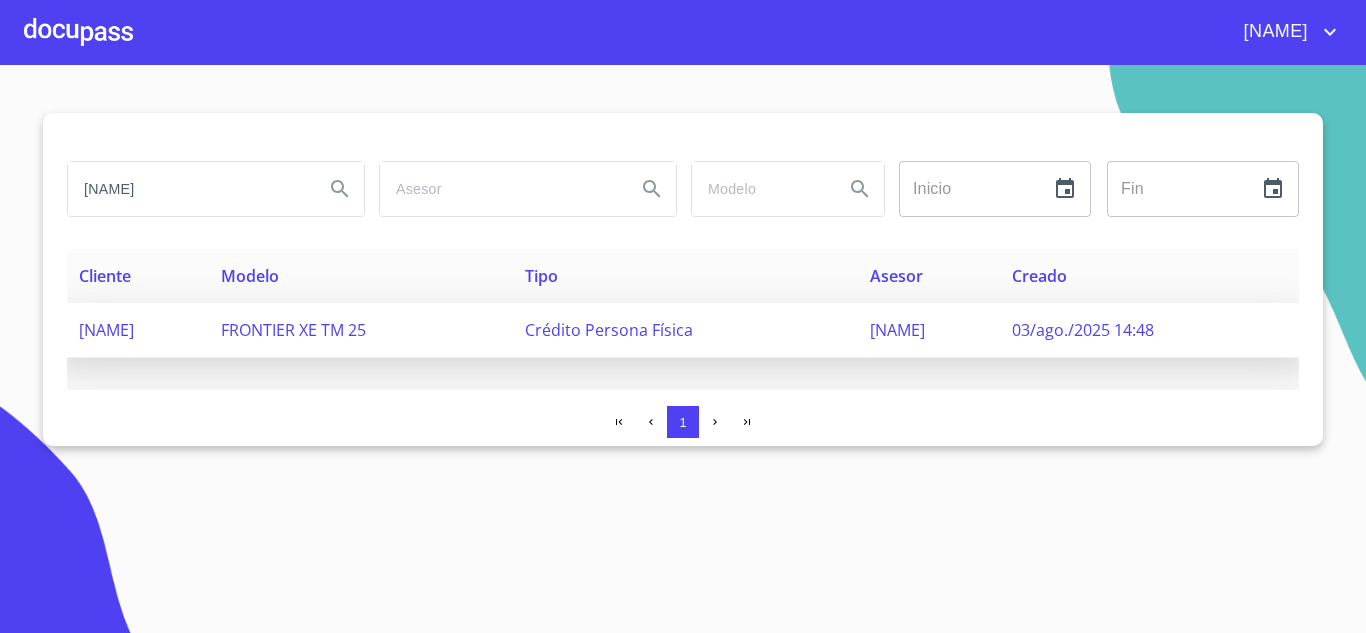 click on "[NAME]" at bounding box center [106, 330] 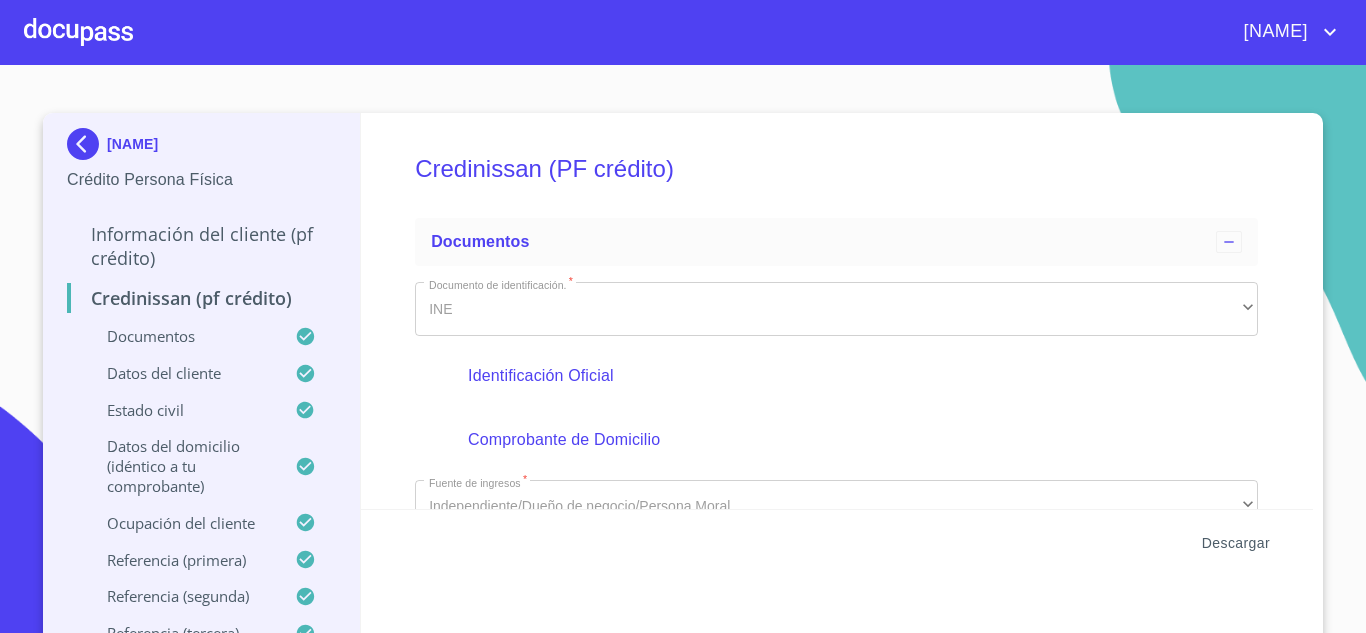 click on "Descargar" at bounding box center (1236, 543) 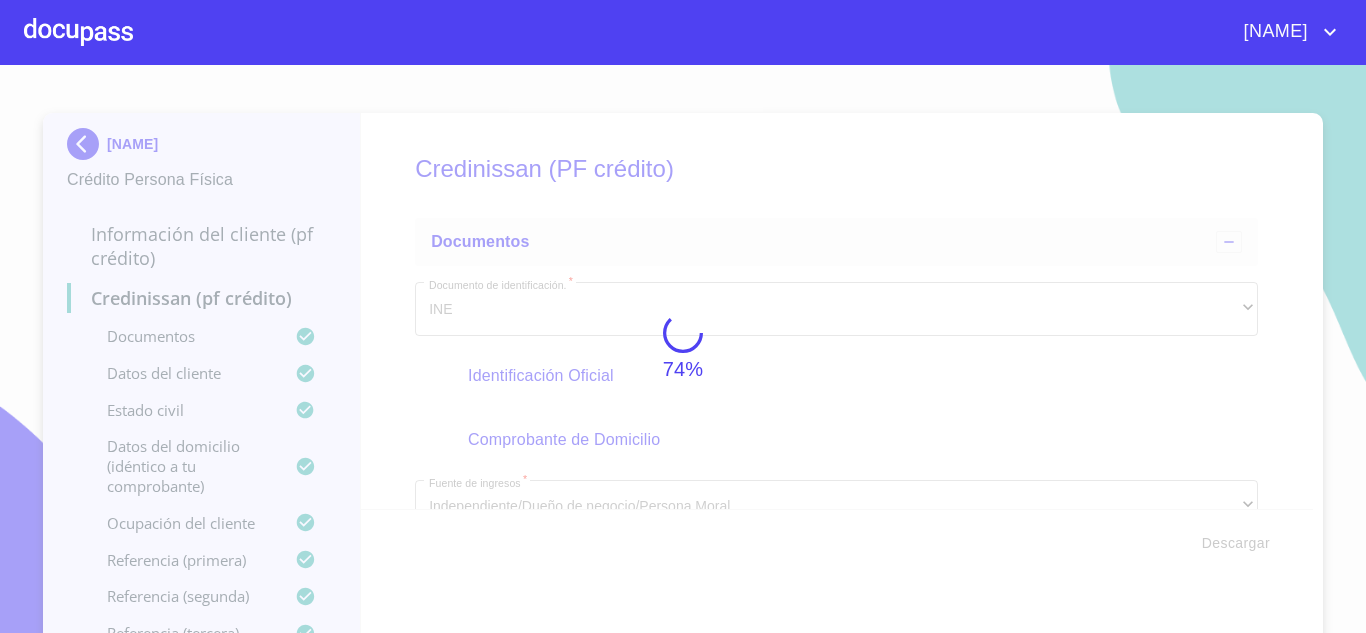 scroll, scrollTop: 0, scrollLeft: 0, axis: both 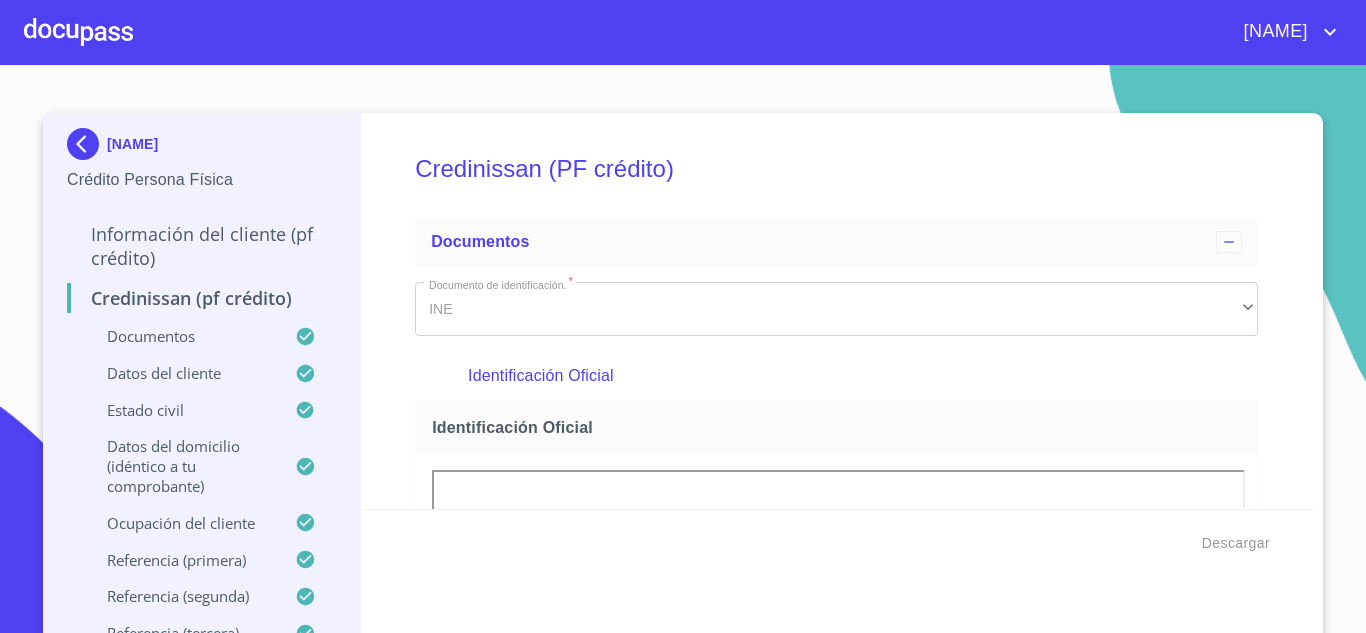 click at bounding box center [78, 32] 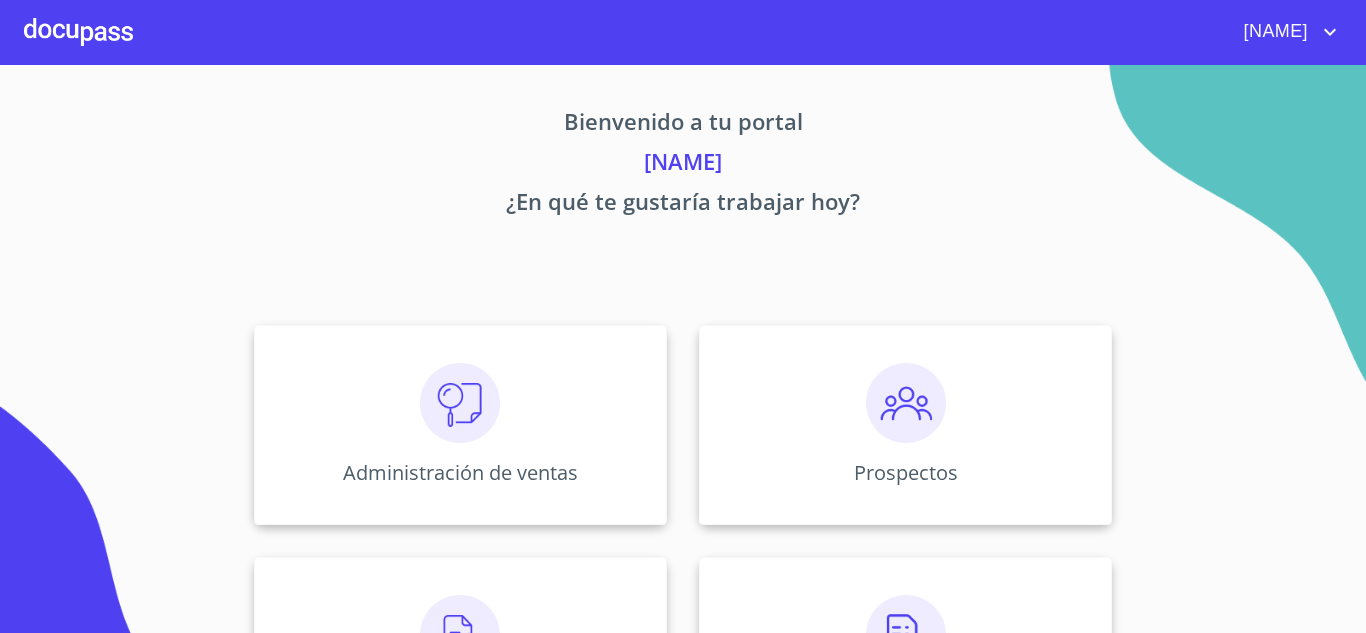 click on "¿En qué te gustaría trabajar hoy?" at bounding box center [683, 205] 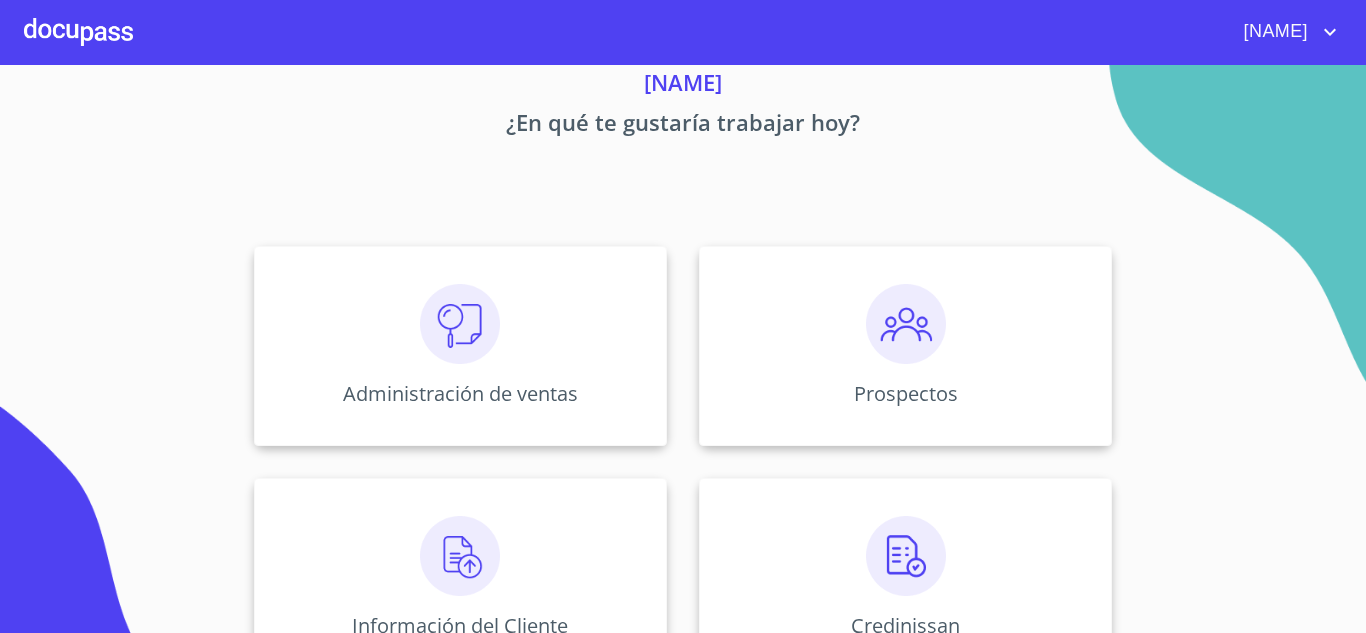 scroll, scrollTop: 372, scrollLeft: 0, axis: vertical 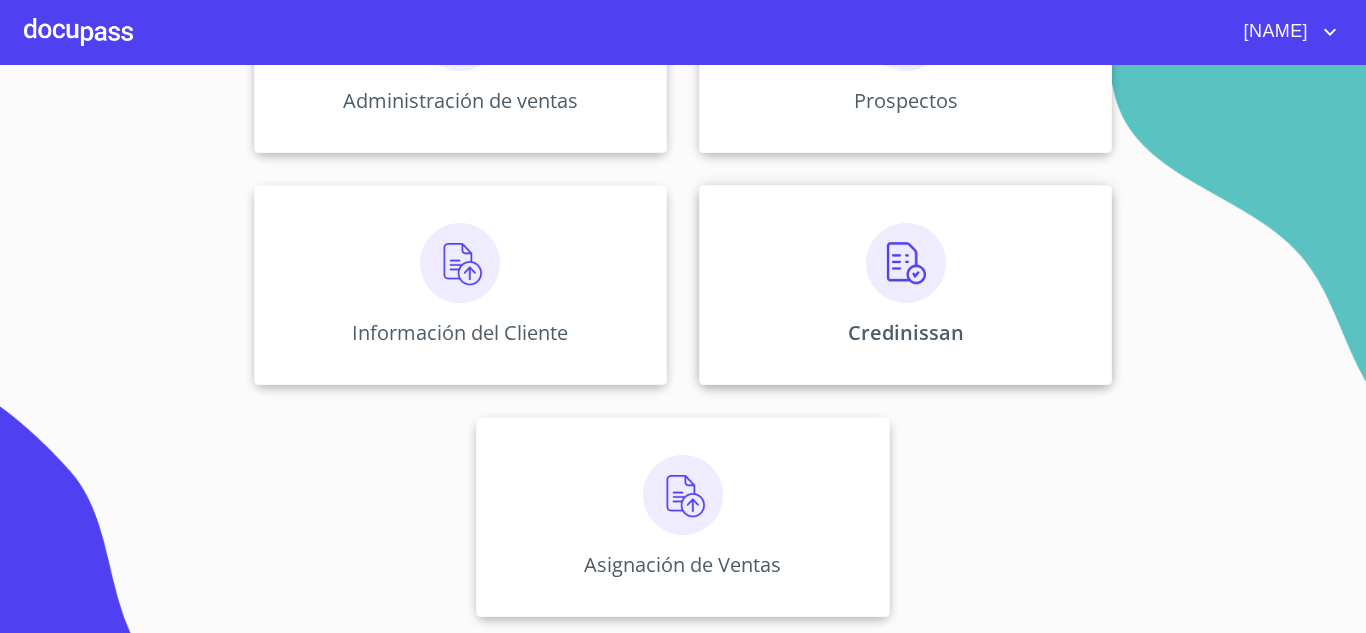 click at bounding box center [906, 263] 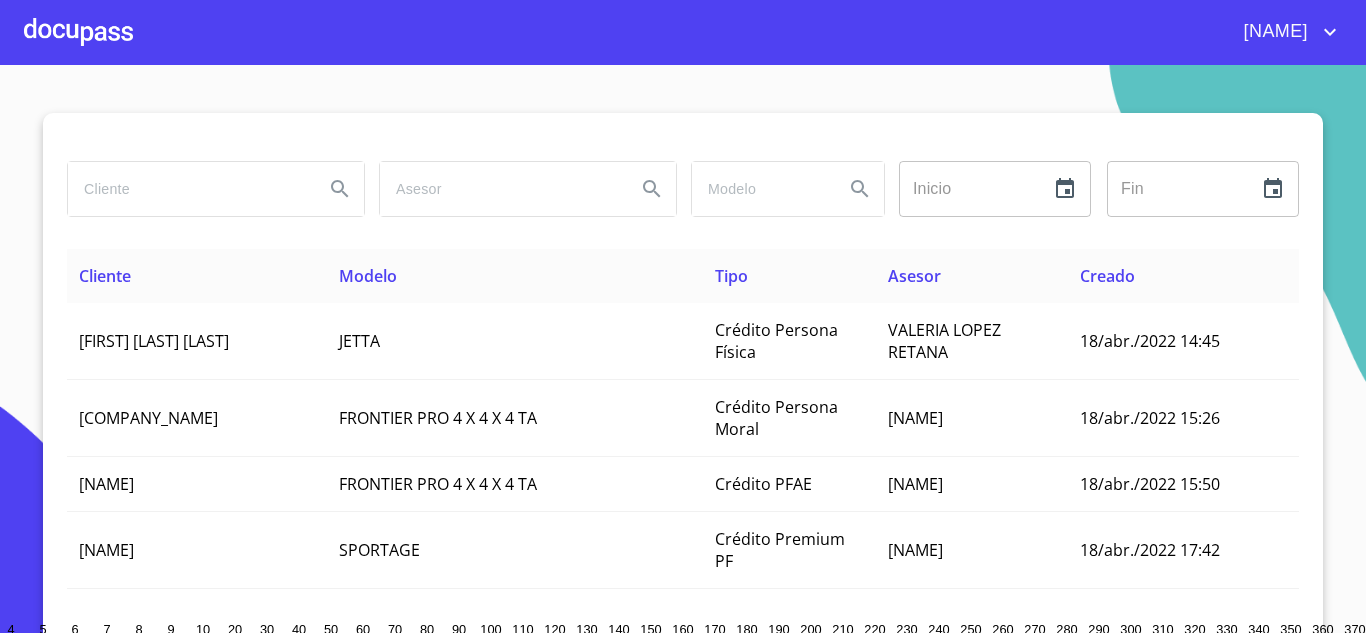click at bounding box center (188, 189) 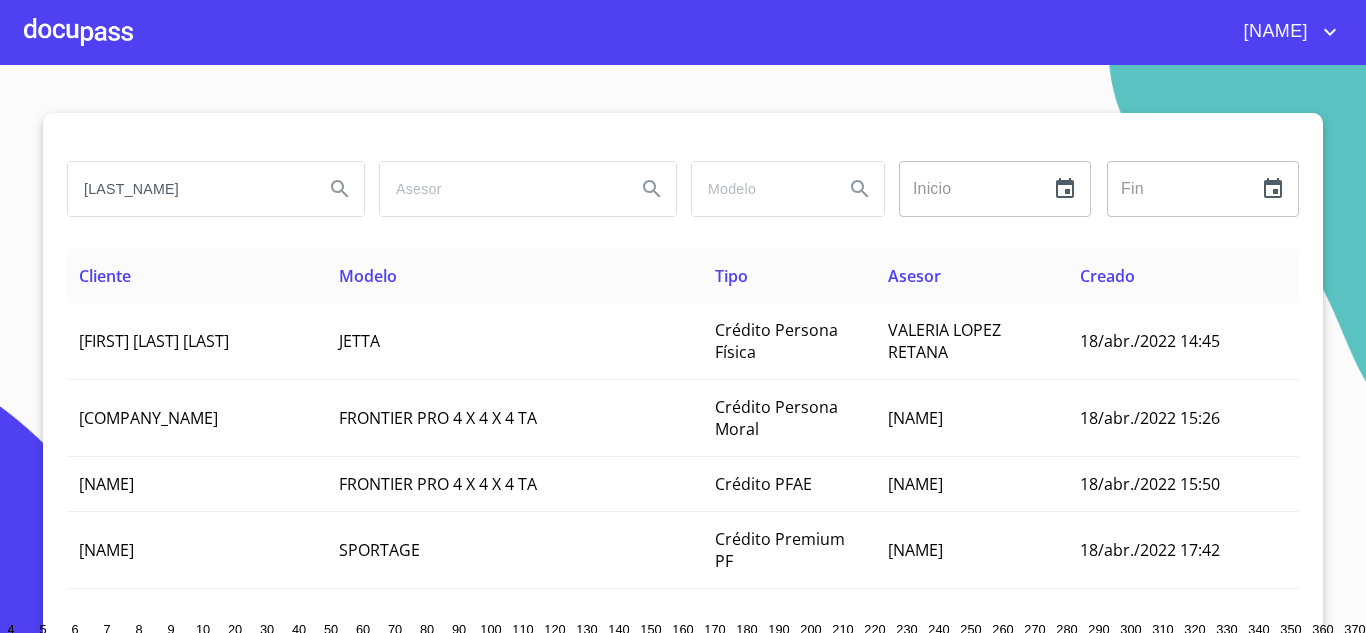 type on "[LAST_NAME]" 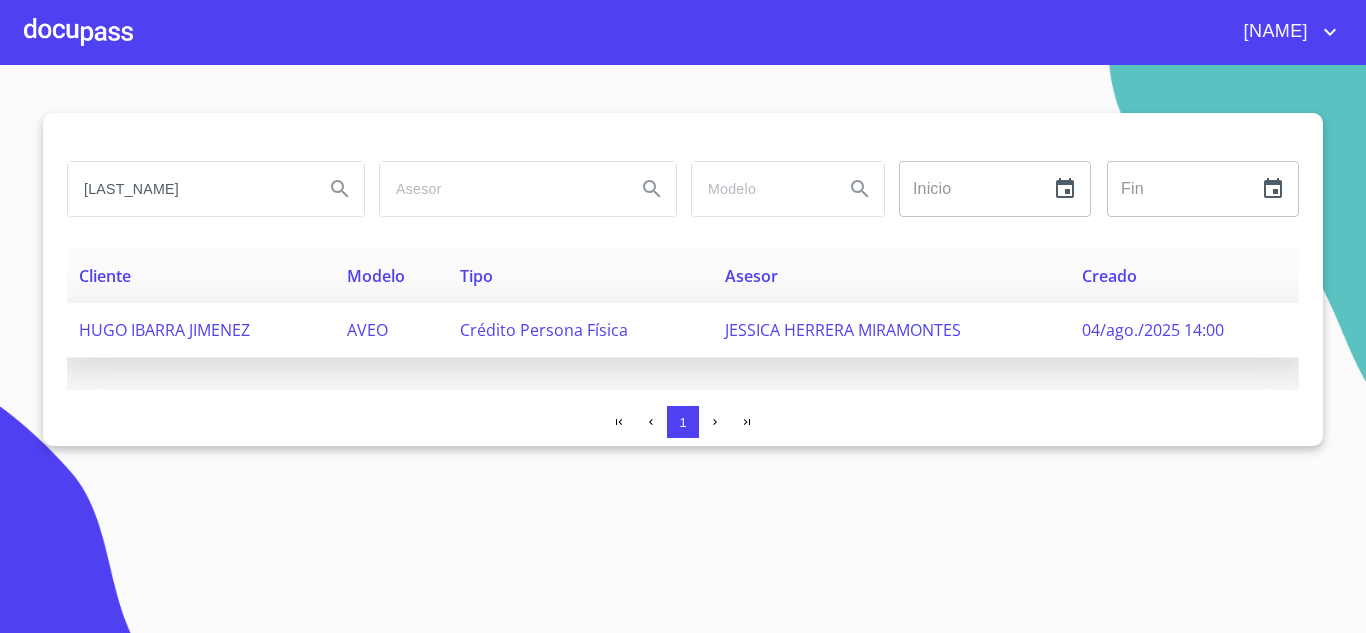 click on "HUGO  IBARRA  JIMENEZ" at bounding box center [164, 330] 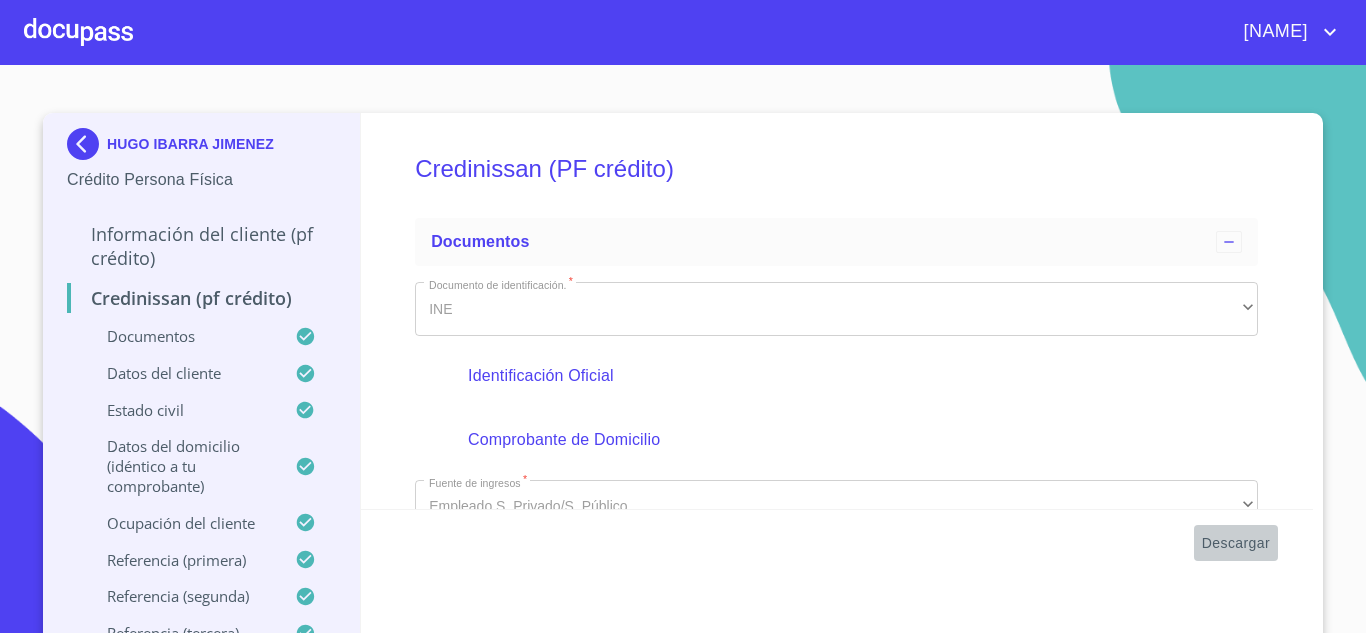 click on "Descargar" at bounding box center [1236, 543] 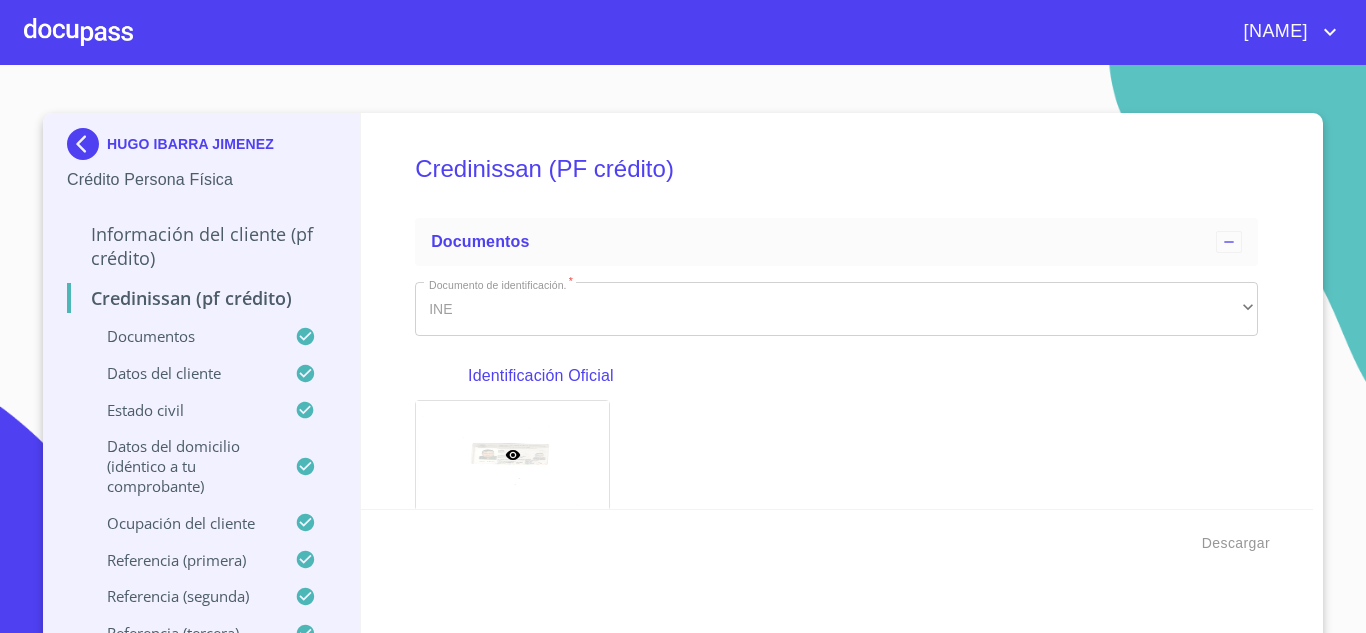 scroll, scrollTop: 0, scrollLeft: 0, axis: both 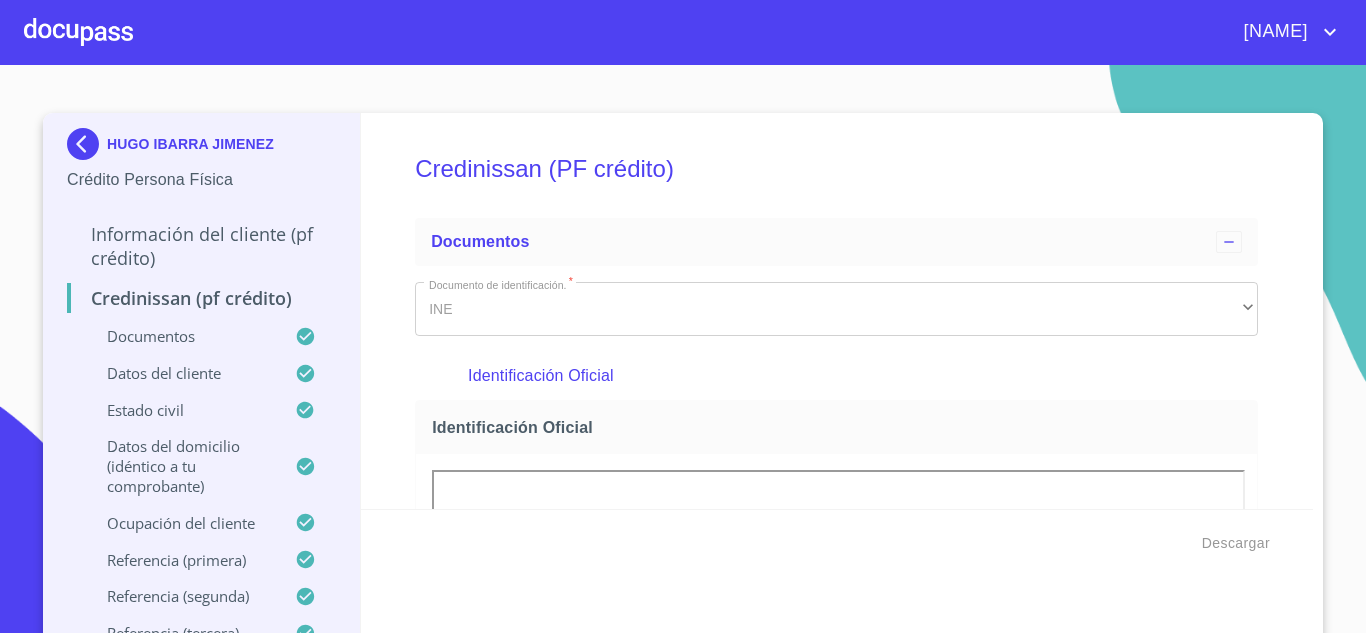 click at bounding box center [78, 32] 